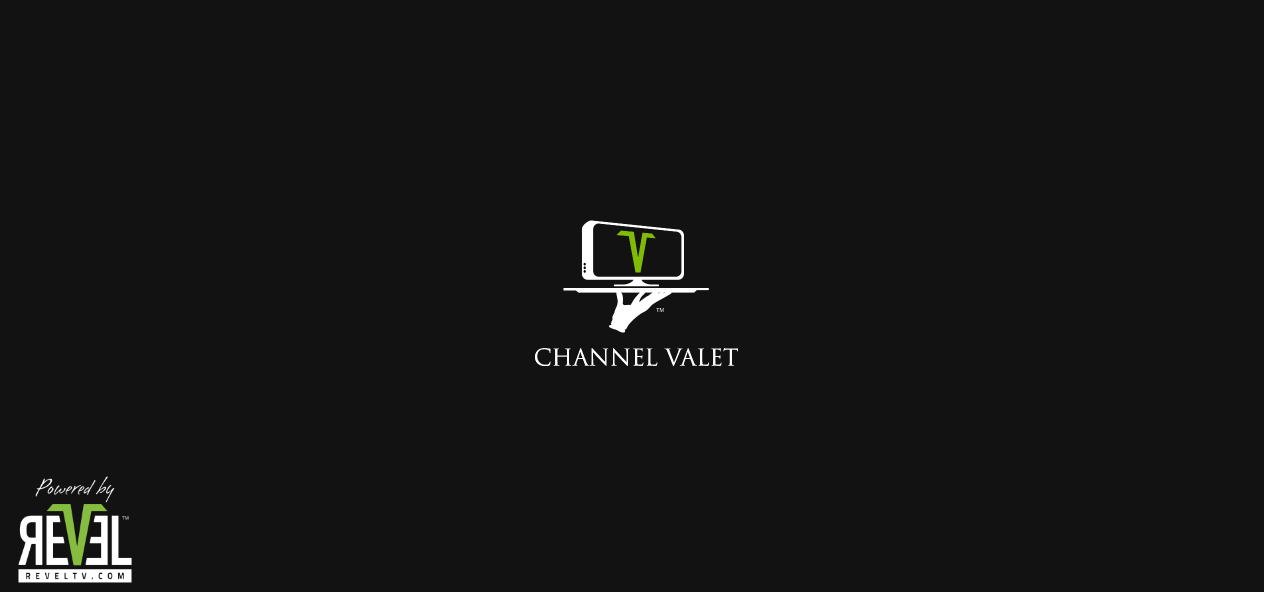 scroll, scrollTop: 0, scrollLeft: 0, axis: both 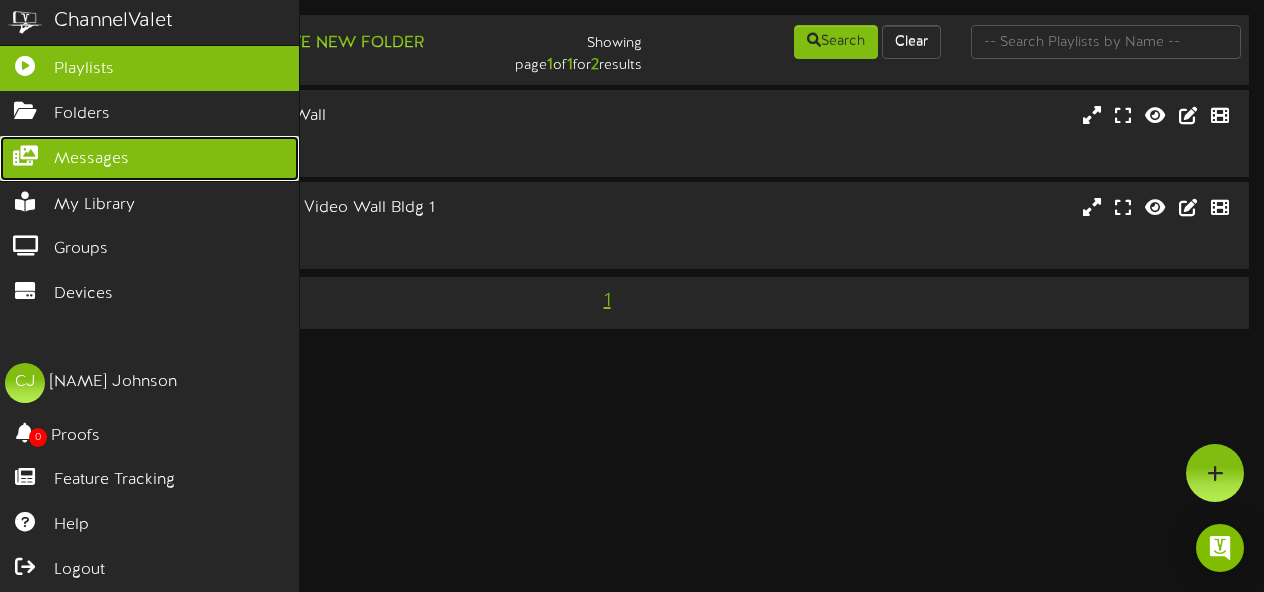 click on "Messages" at bounding box center [91, 159] 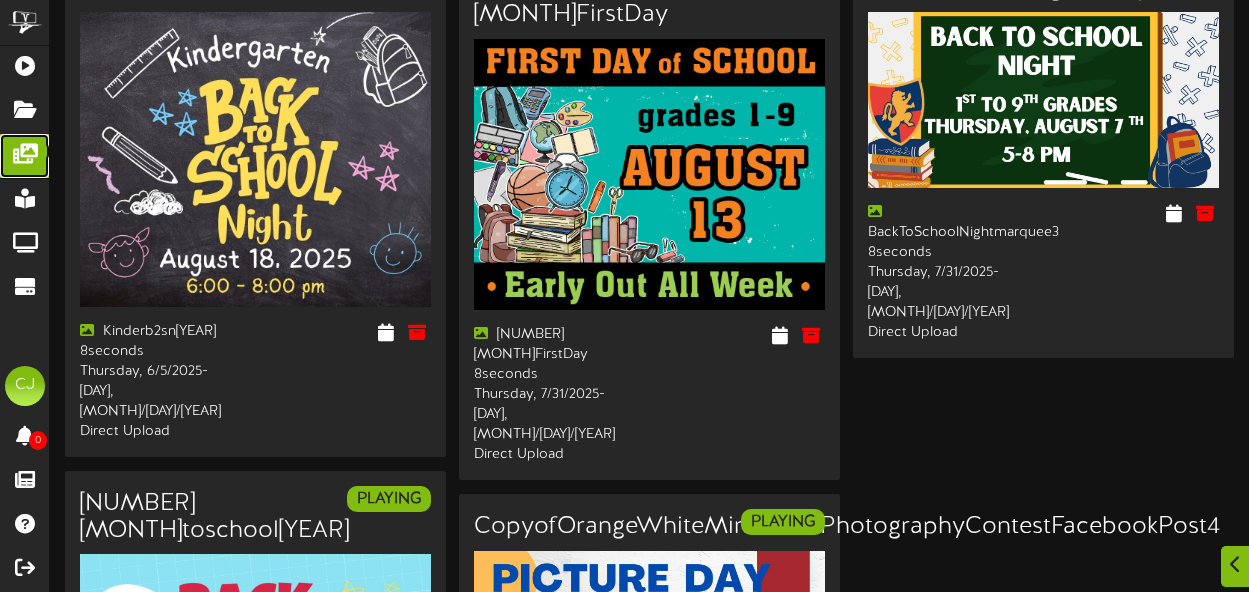 scroll, scrollTop: 0, scrollLeft: 0, axis: both 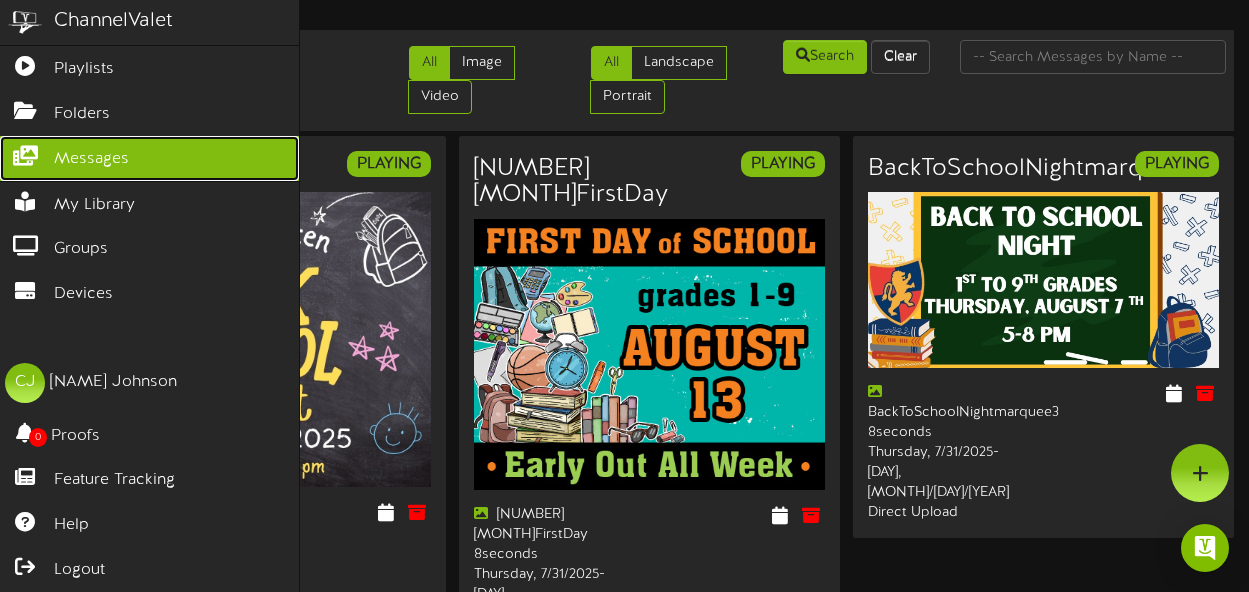 click on "Messages" at bounding box center [91, 159] 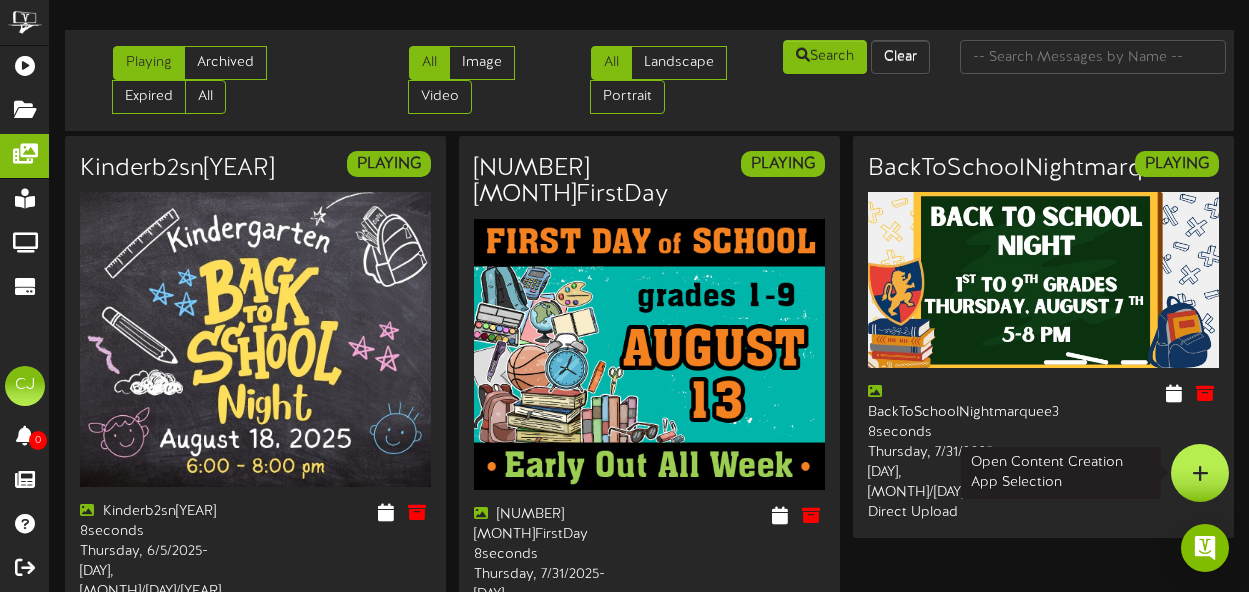 click at bounding box center (1200, 473) 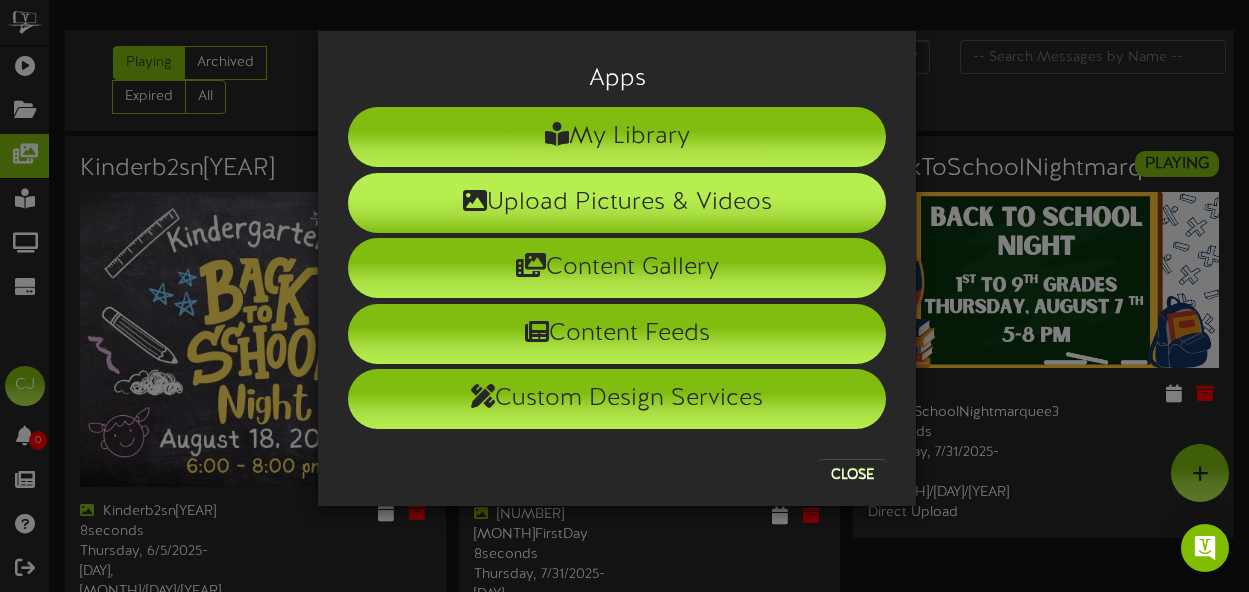 click on "Upload Pictures & Videos" at bounding box center [617, 203] 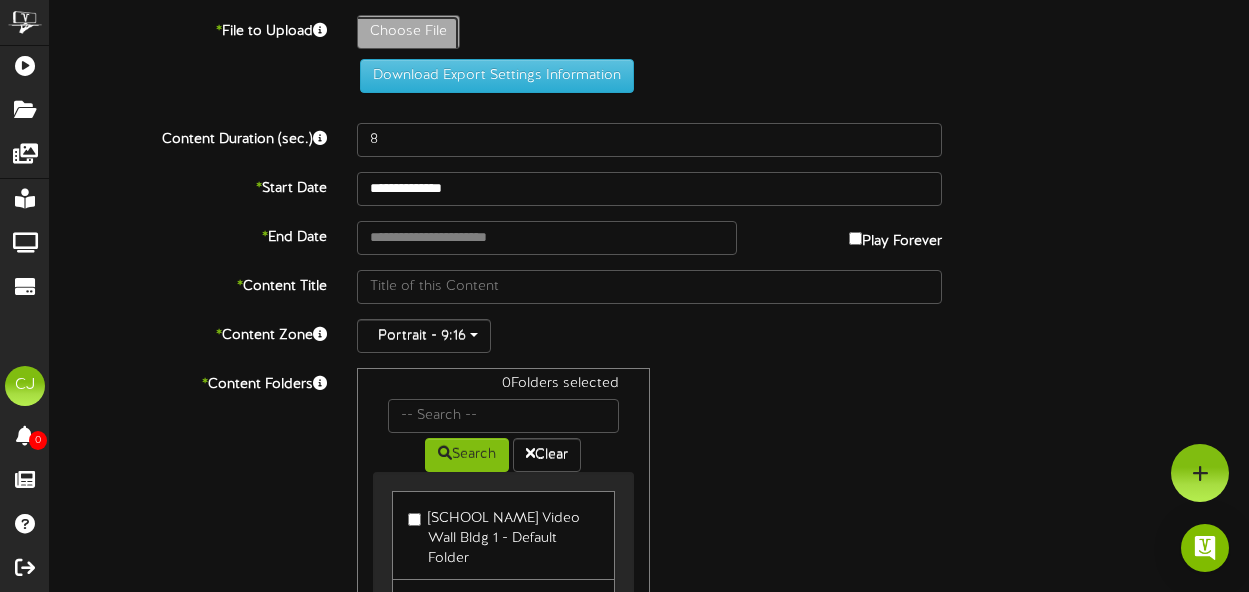 click on "Choose File" at bounding box center [-629, 87] 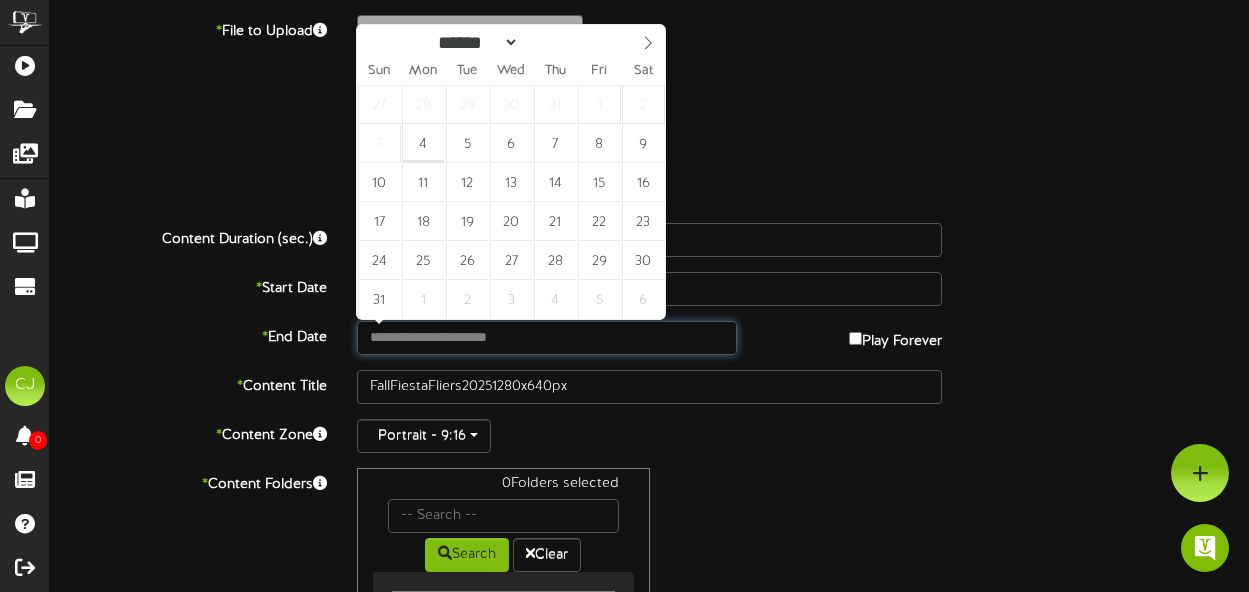 click at bounding box center [547, 338] 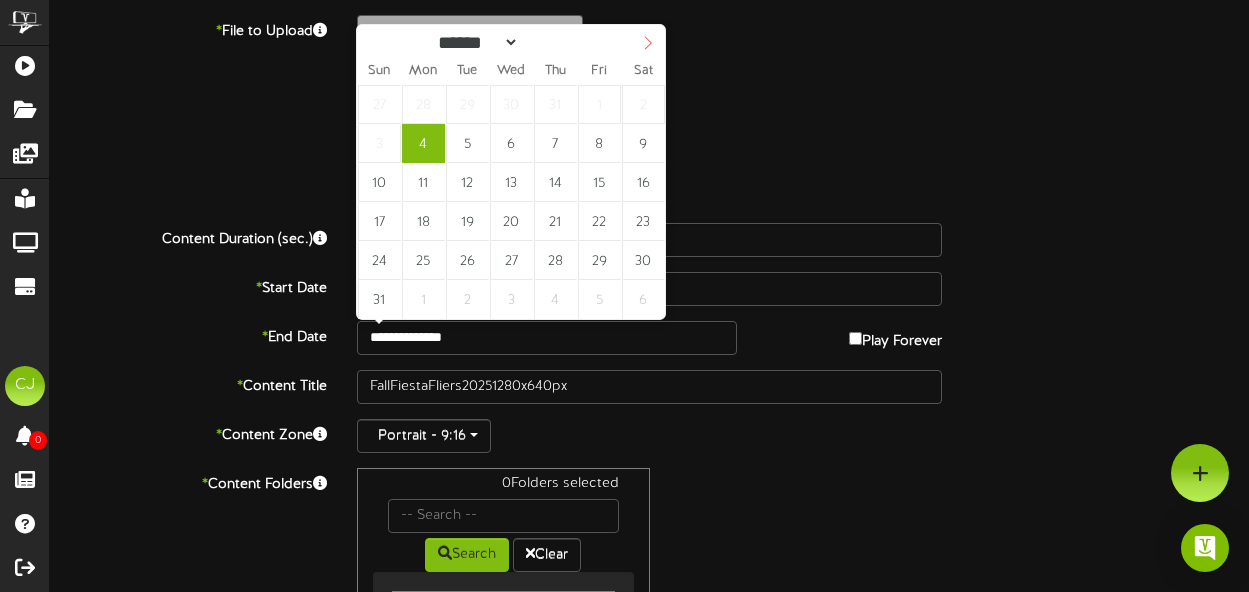 select on "*" 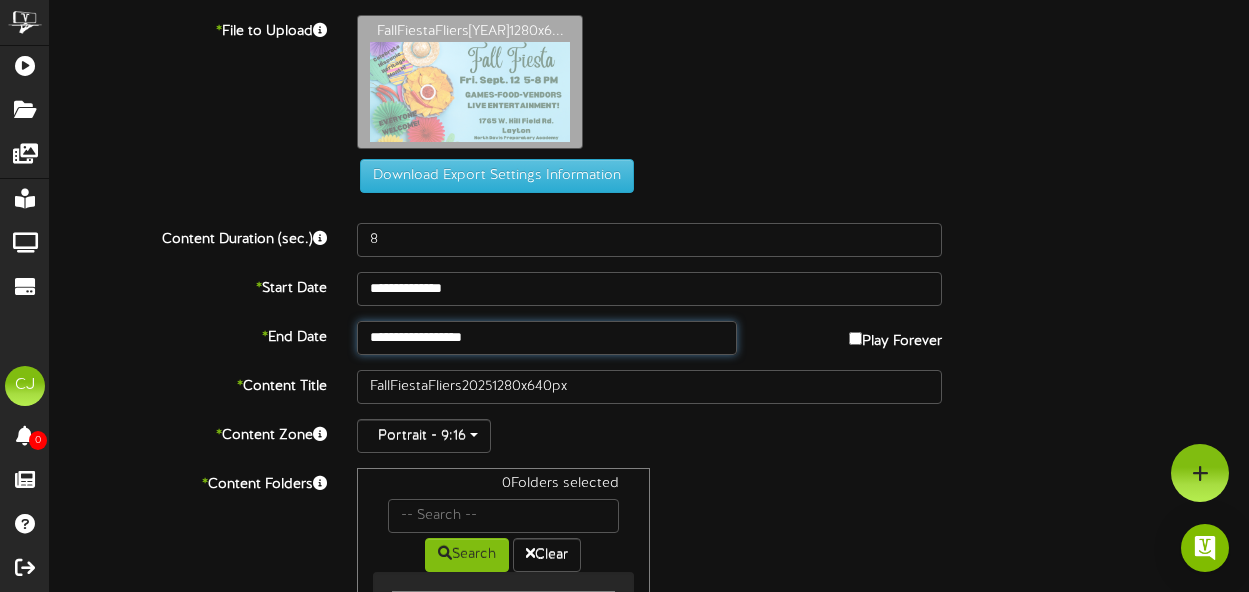click on "**********" at bounding box center [547, 338] 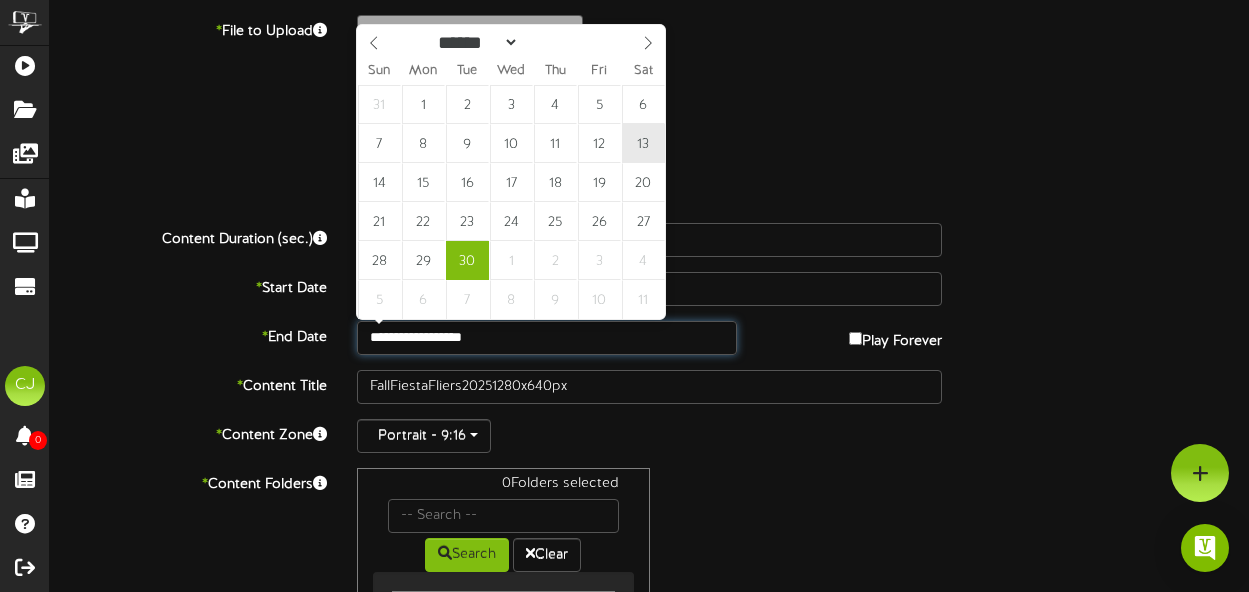 type on "**********" 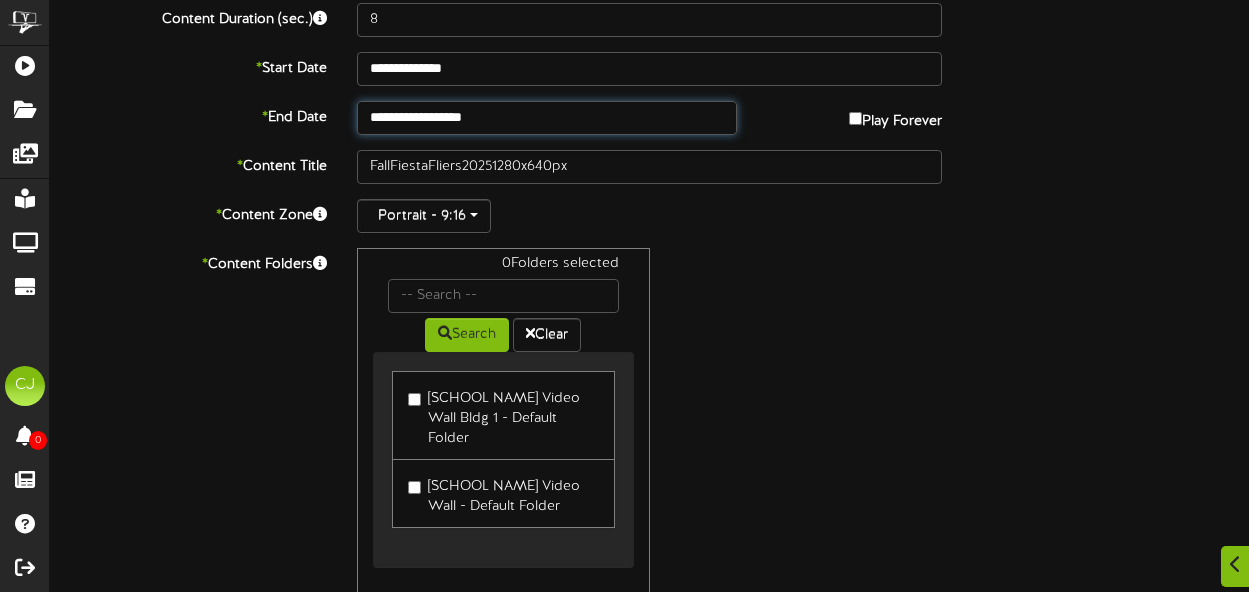 scroll, scrollTop: 226, scrollLeft: 0, axis: vertical 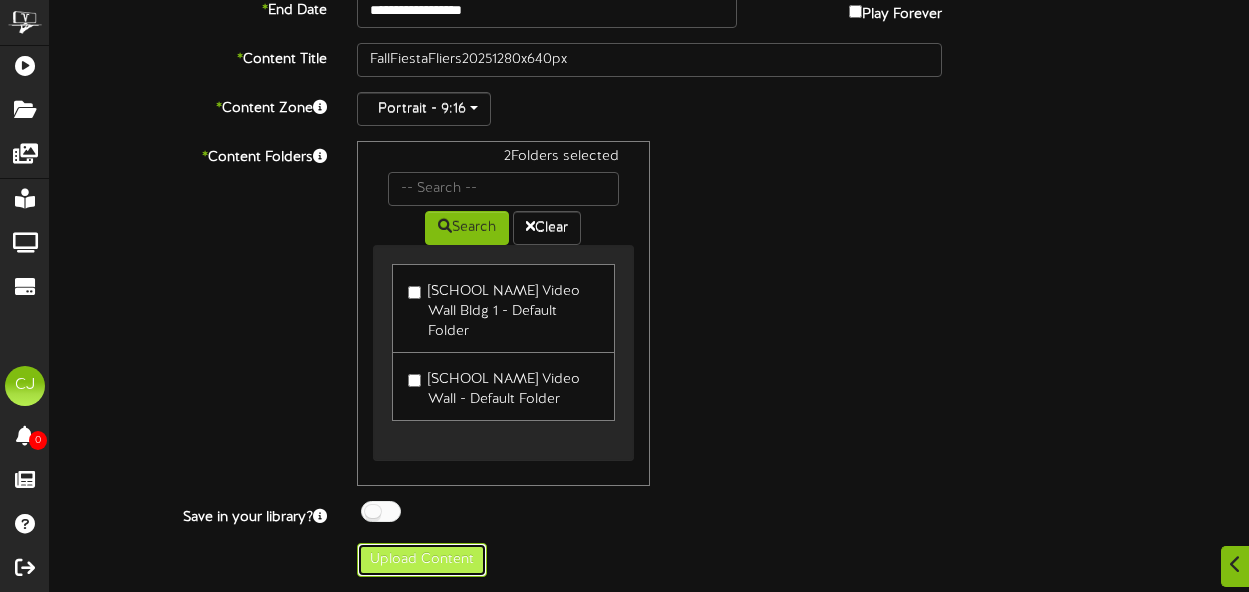 click on "Upload Content" at bounding box center [422, 560] 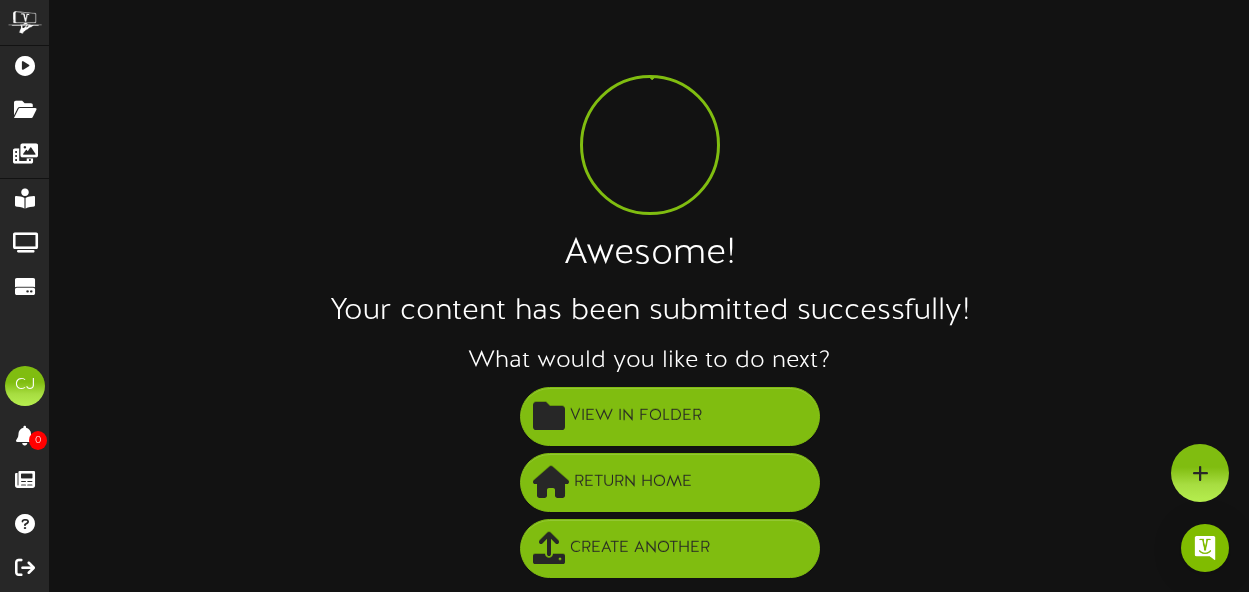 scroll, scrollTop: 10, scrollLeft: 0, axis: vertical 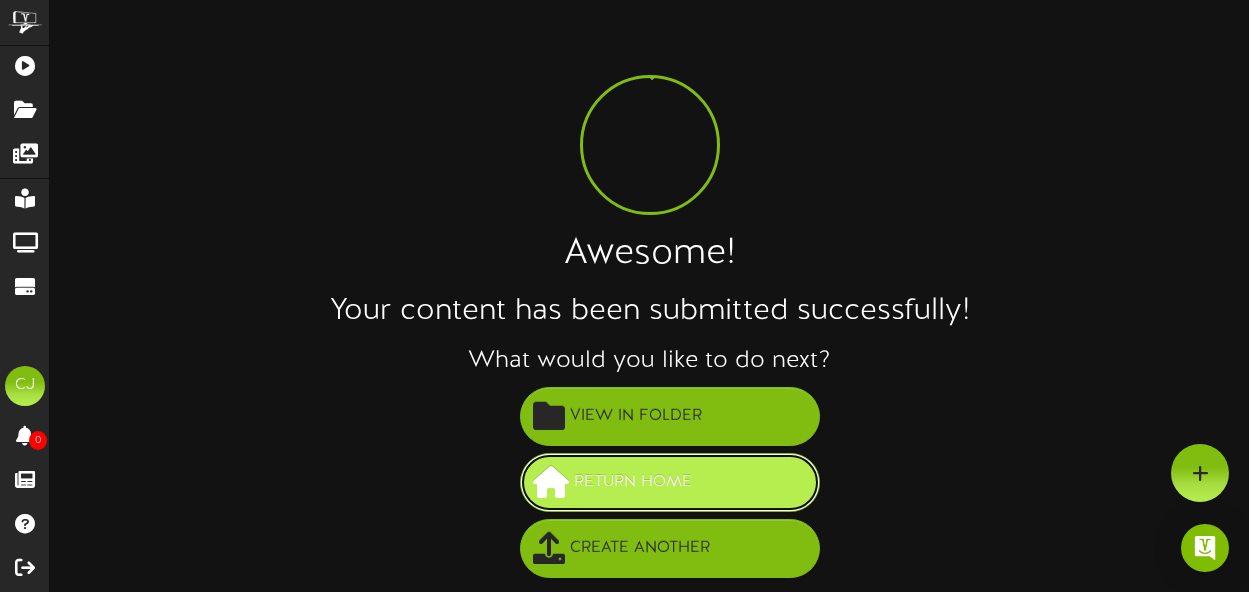 click on "Return Home" at bounding box center [670, 482] 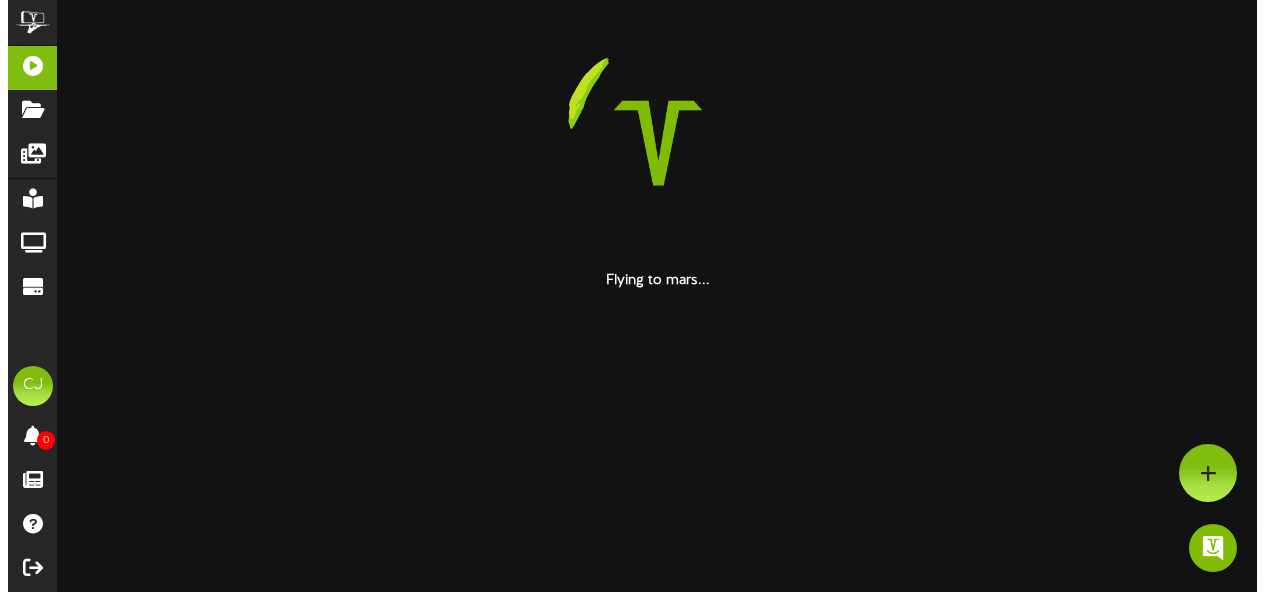 scroll, scrollTop: 0, scrollLeft: 0, axis: both 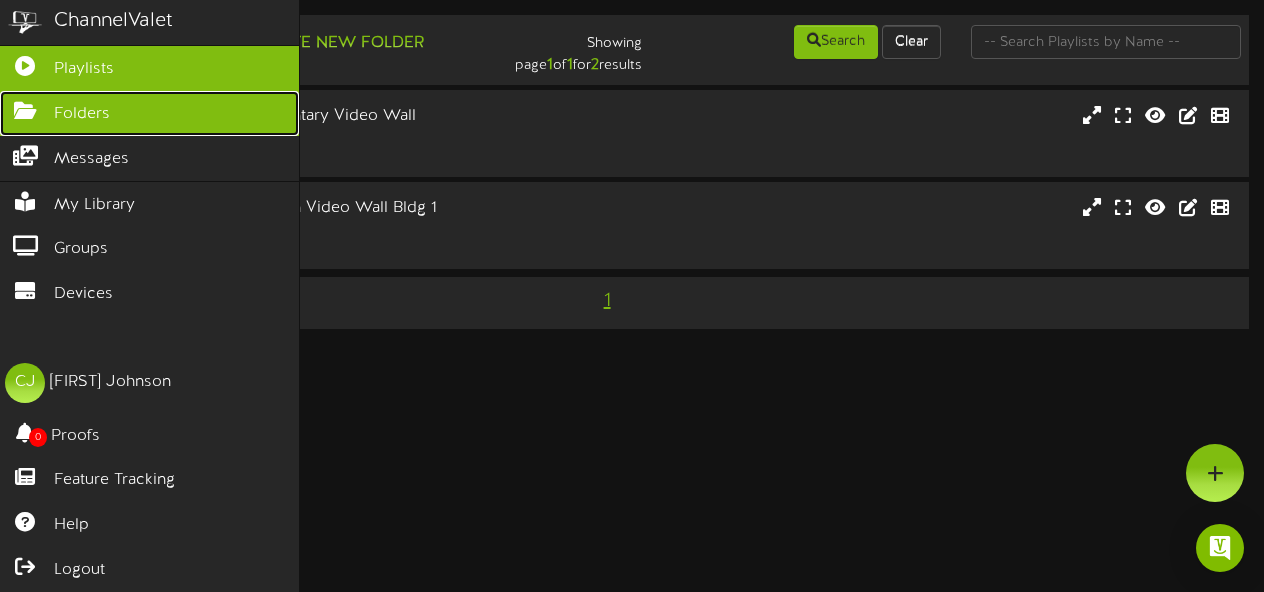 click at bounding box center [25, 108] 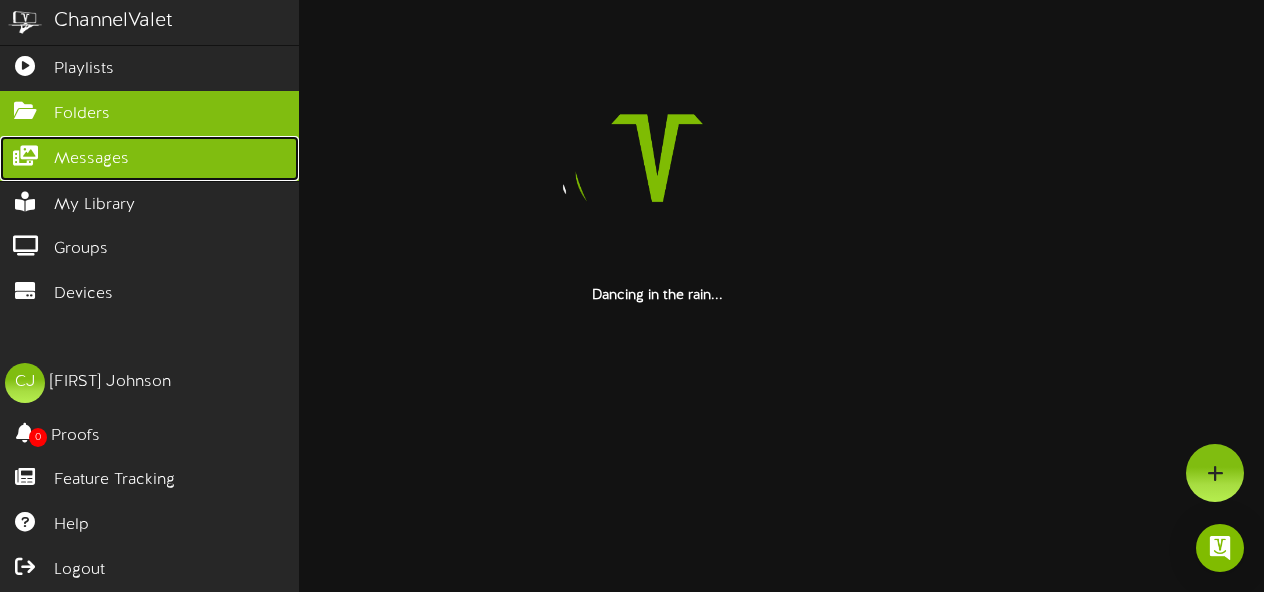 click on "Messages" at bounding box center (91, 159) 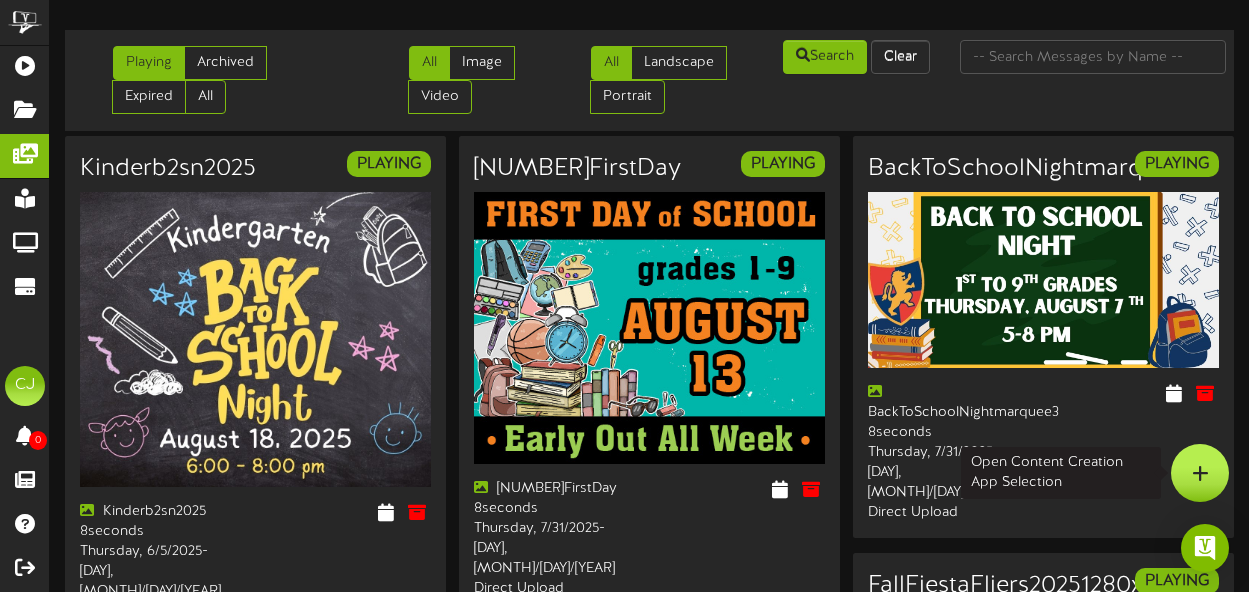 click at bounding box center (1200, 473) 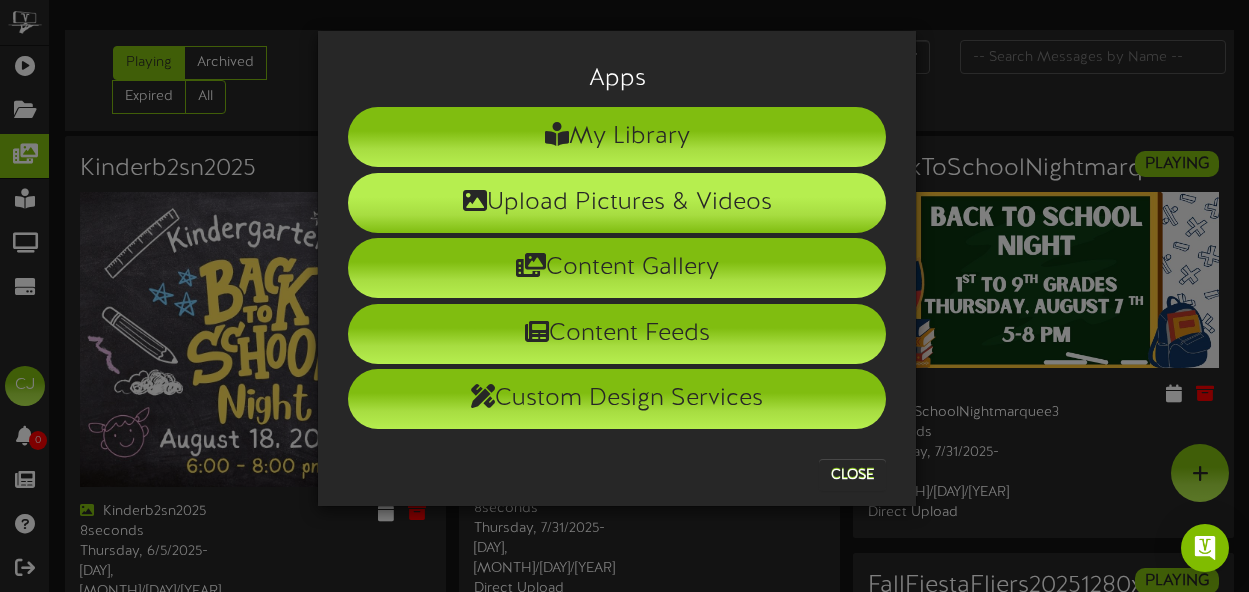 click on "Upload Pictures & Videos" at bounding box center [617, 203] 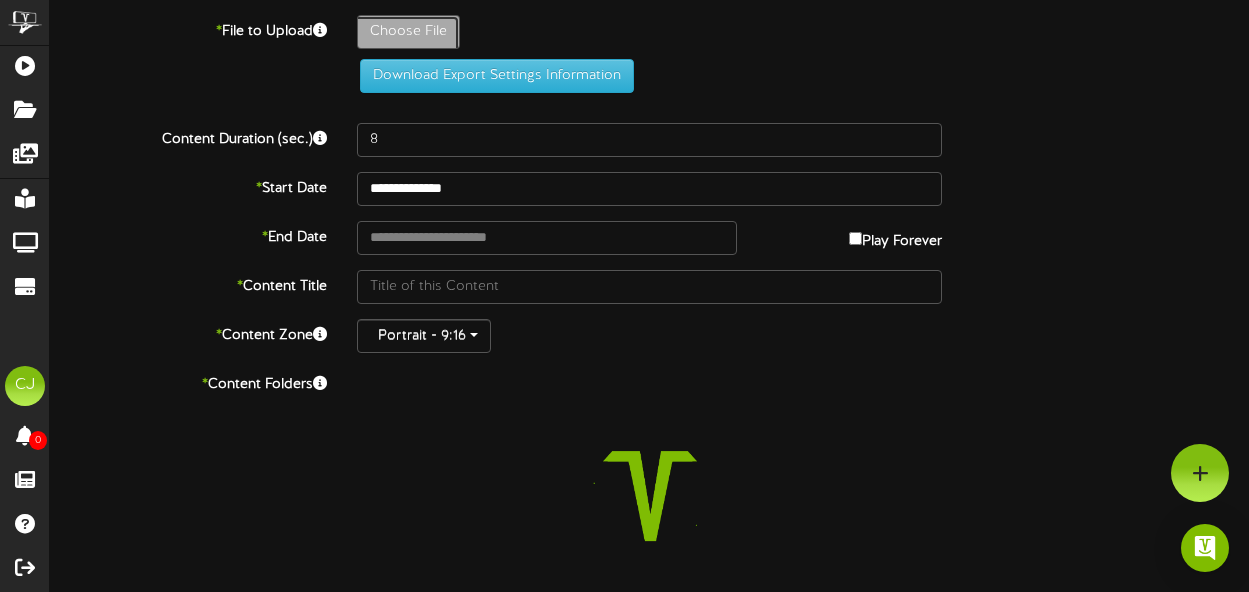 click on "Choose File" at bounding box center [-629, 87] 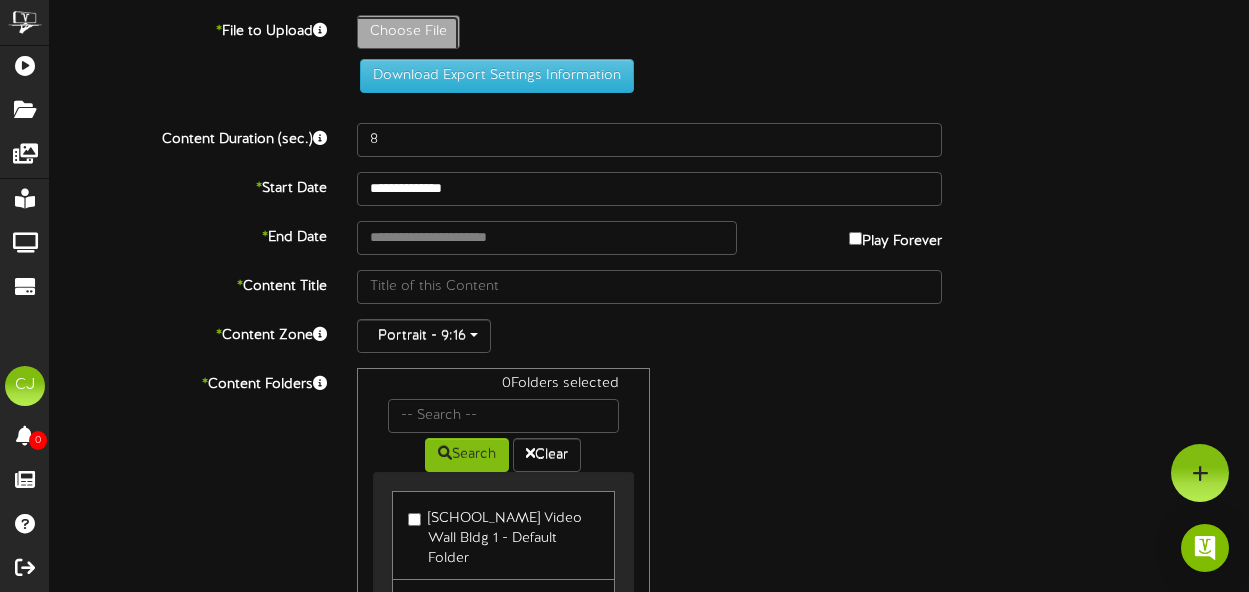 type on "**********" 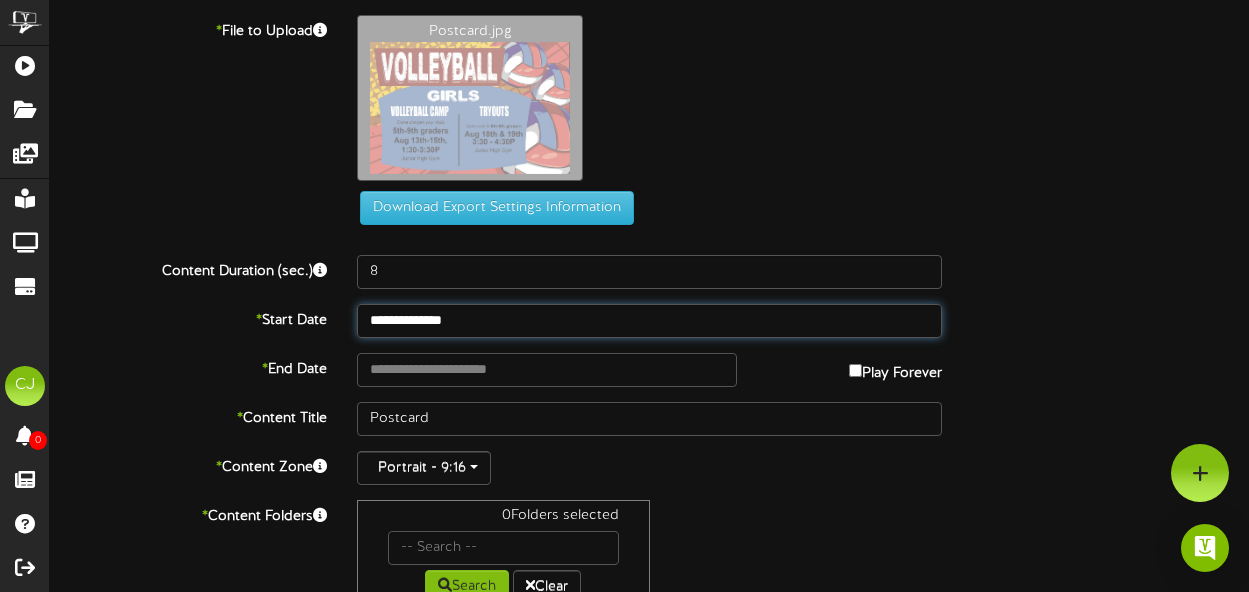 click on "**********" at bounding box center (649, 321) 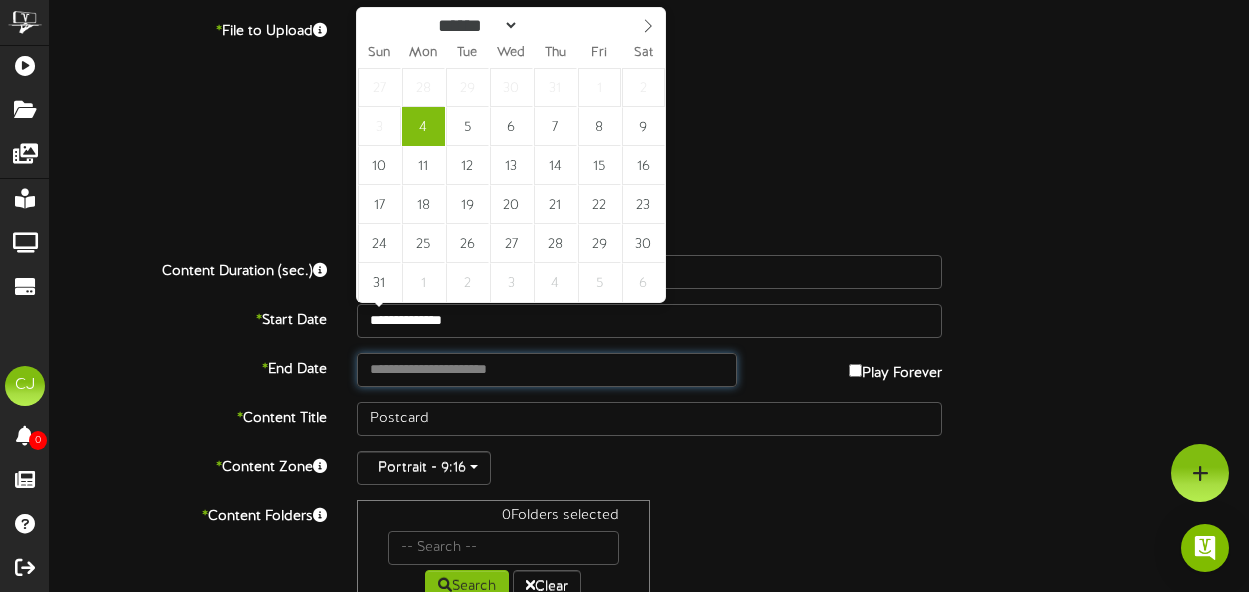 click at bounding box center (547, 370) 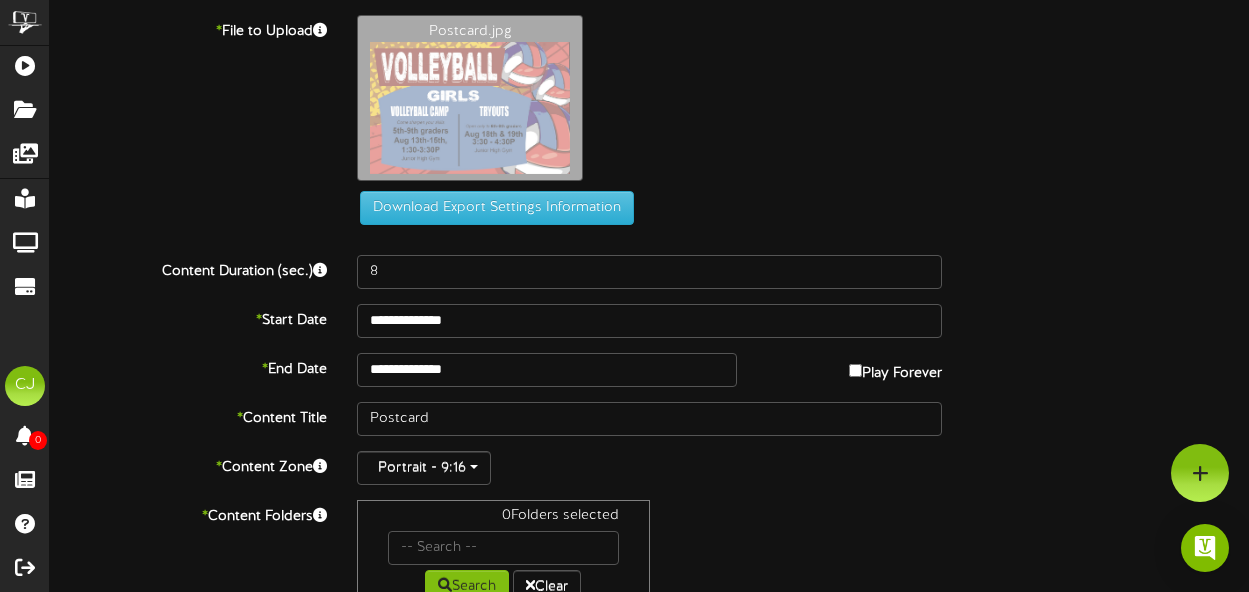 click on "Postcard.jpg" at bounding box center (803, 103) 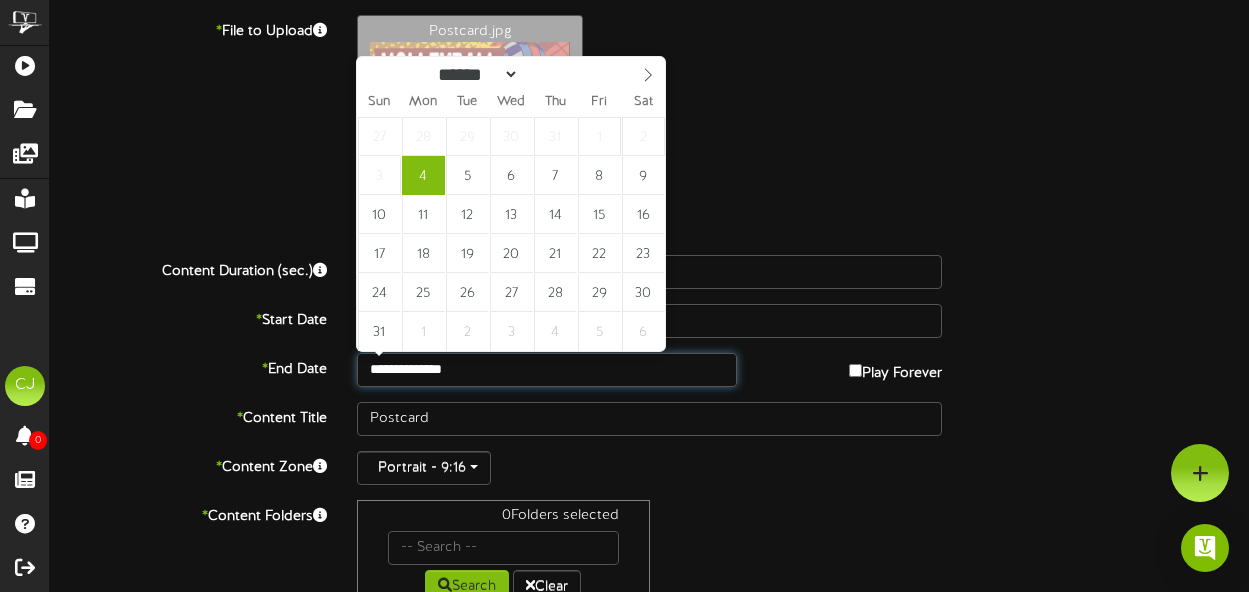 click on "**********" at bounding box center (547, 370) 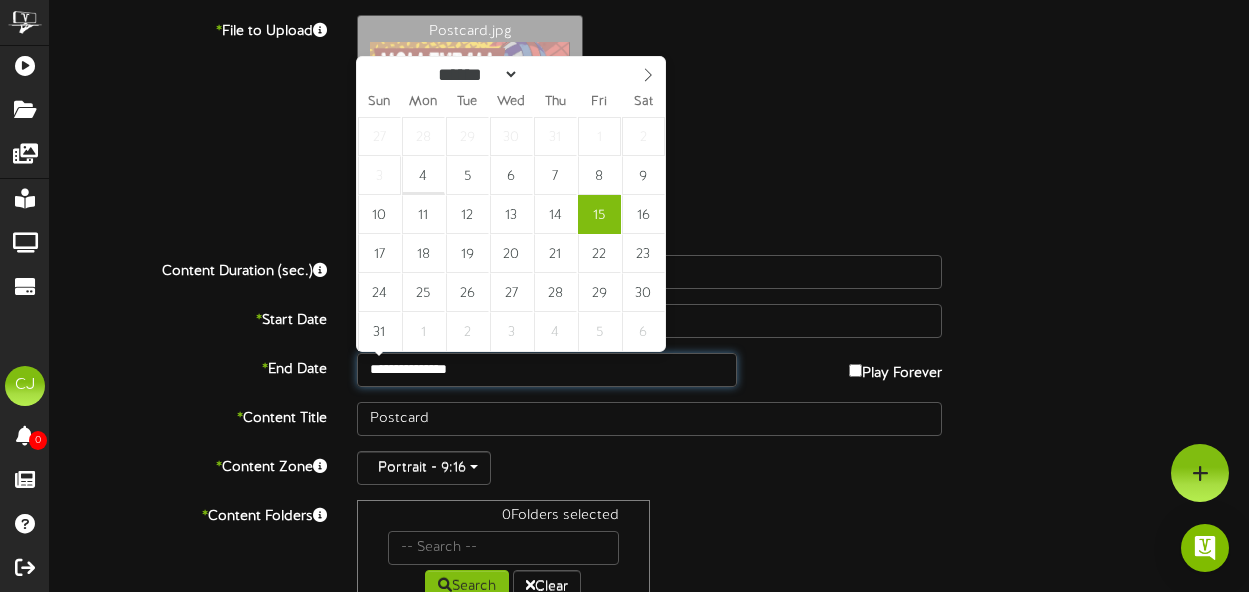 click on "**********" at bounding box center [547, 370] 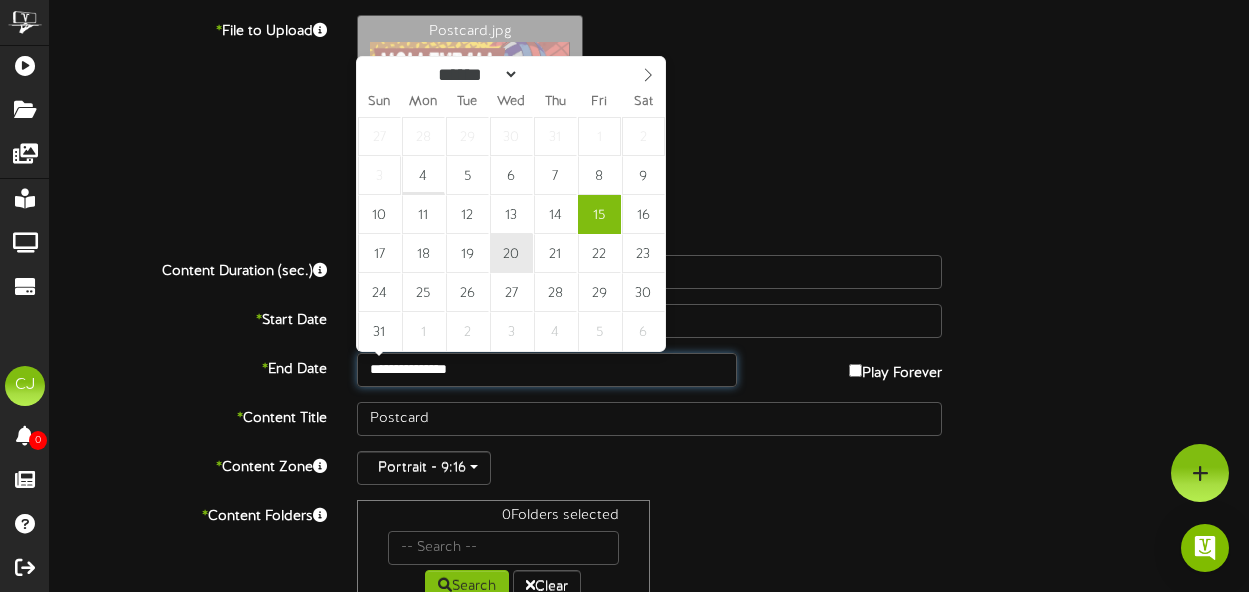 type on "**********" 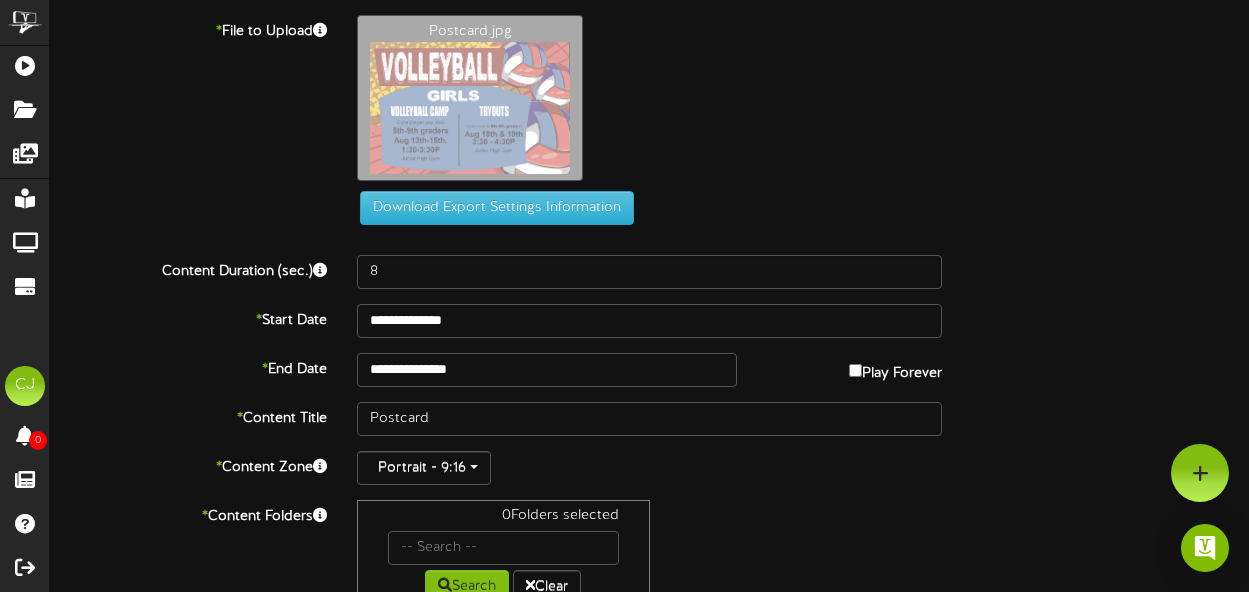 click on "Postcard.jpg" at bounding box center (803, 103) 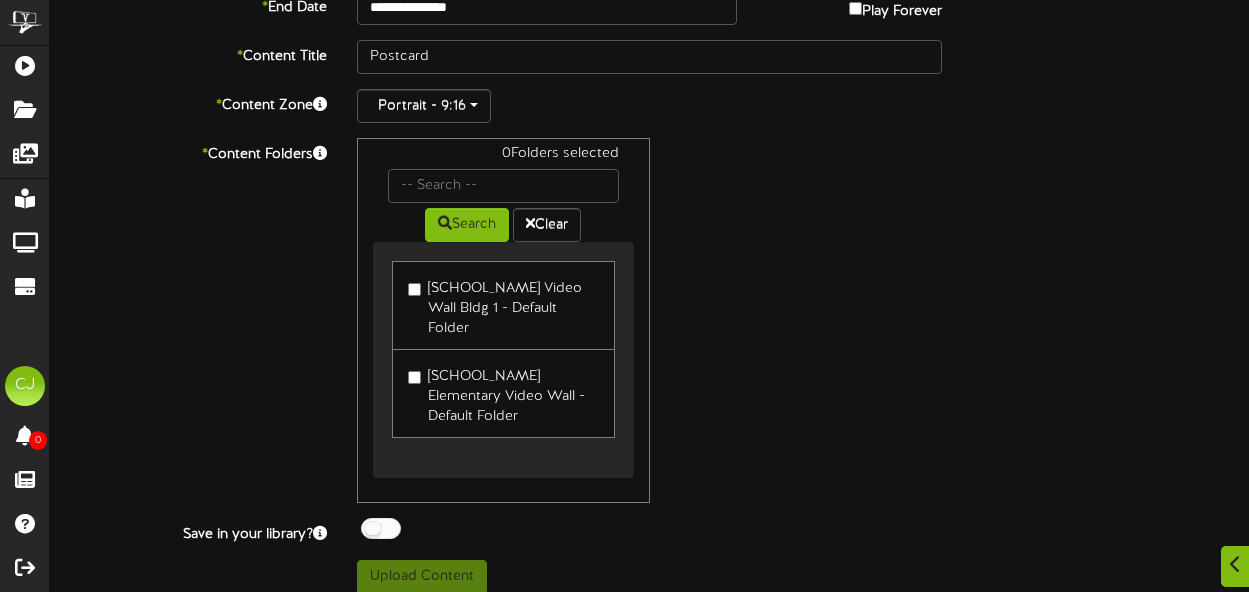 scroll, scrollTop: 379, scrollLeft: 0, axis: vertical 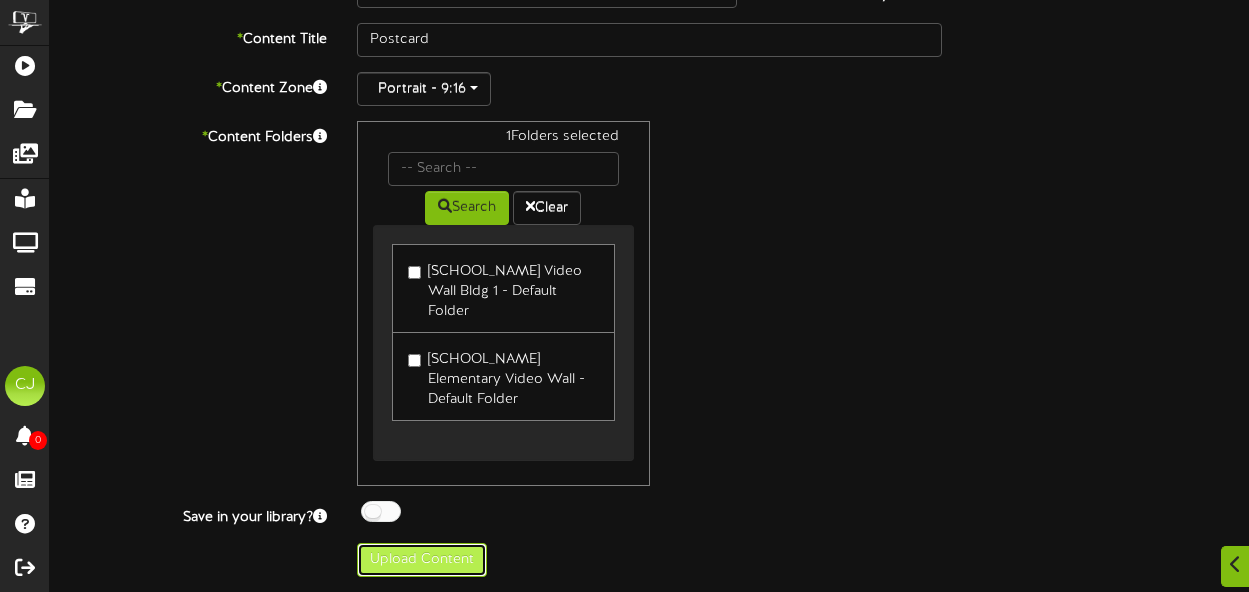 click on "Upload Content" at bounding box center [422, 560] 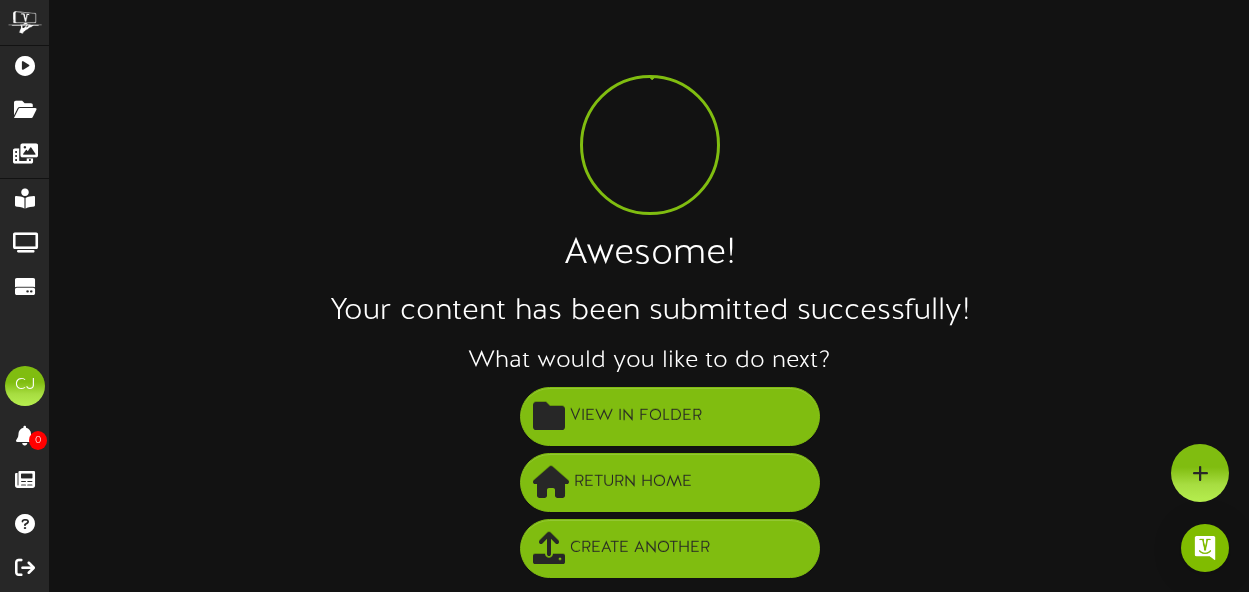 scroll, scrollTop: 10, scrollLeft: 0, axis: vertical 